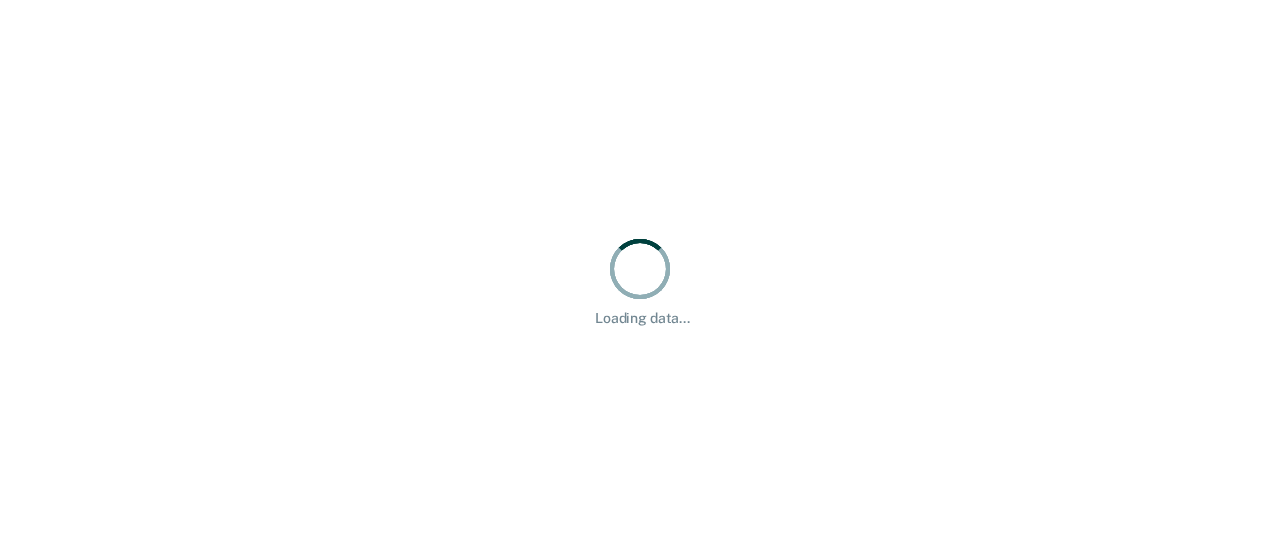 scroll, scrollTop: 0, scrollLeft: 0, axis: both 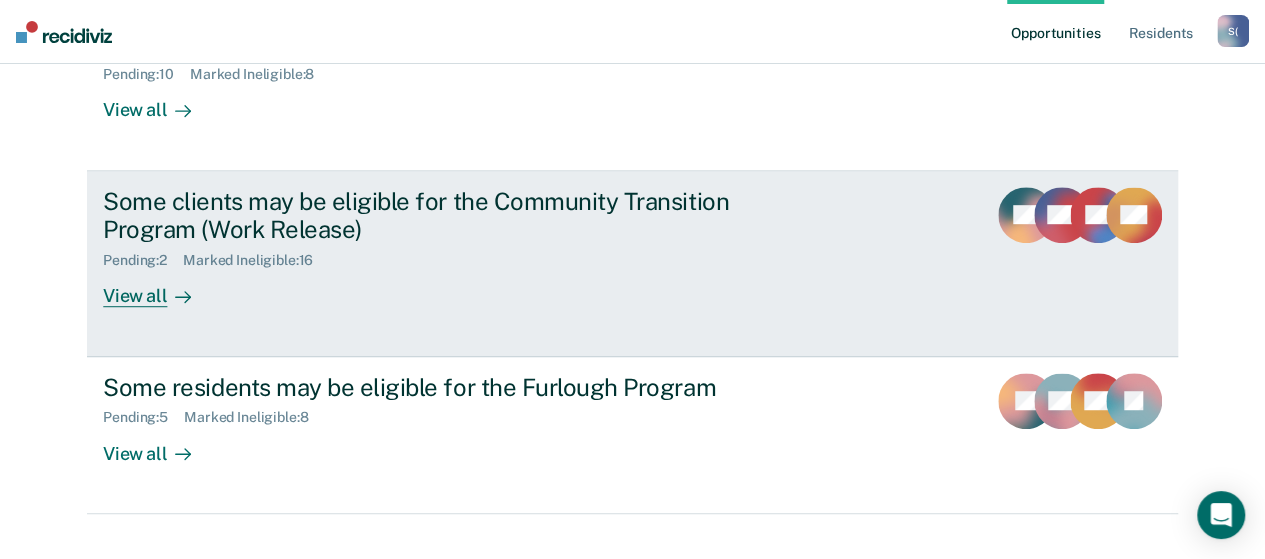click on "View all" at bounding box center (159, 288) 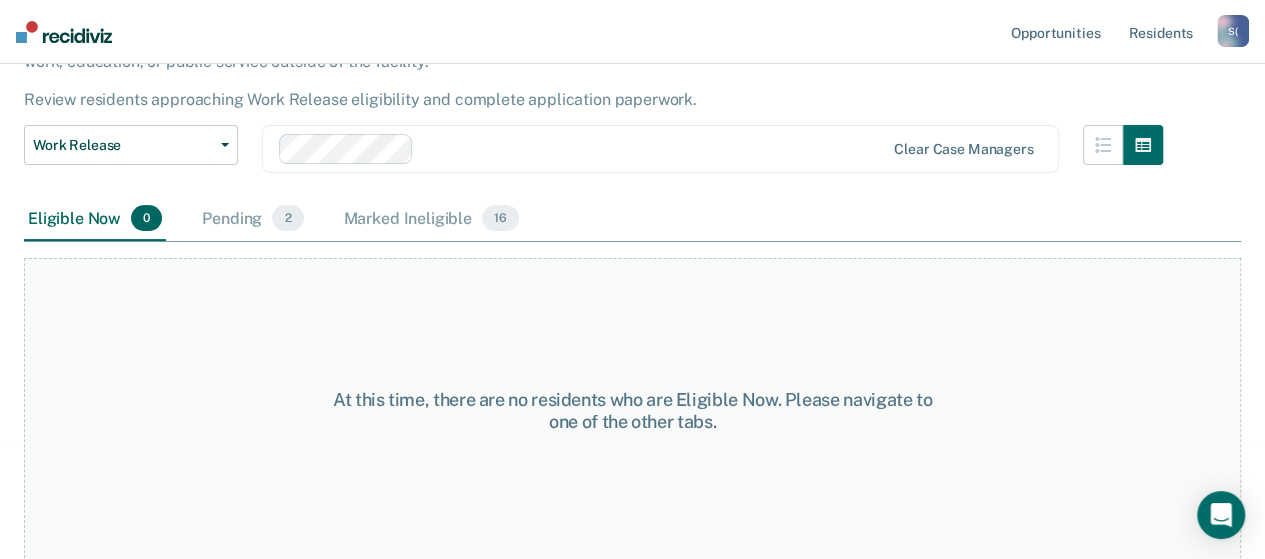 scroll, scrollTop: 164, scrollLeft: 0, axis: vertical 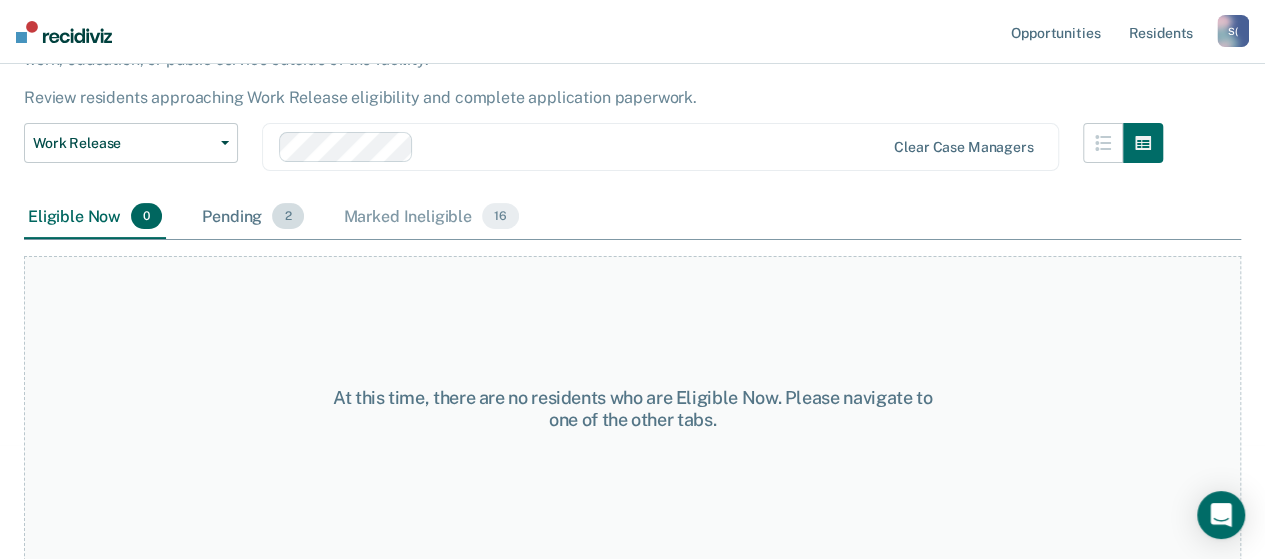 click on "Pending 2" at bounding box center [252, 217] 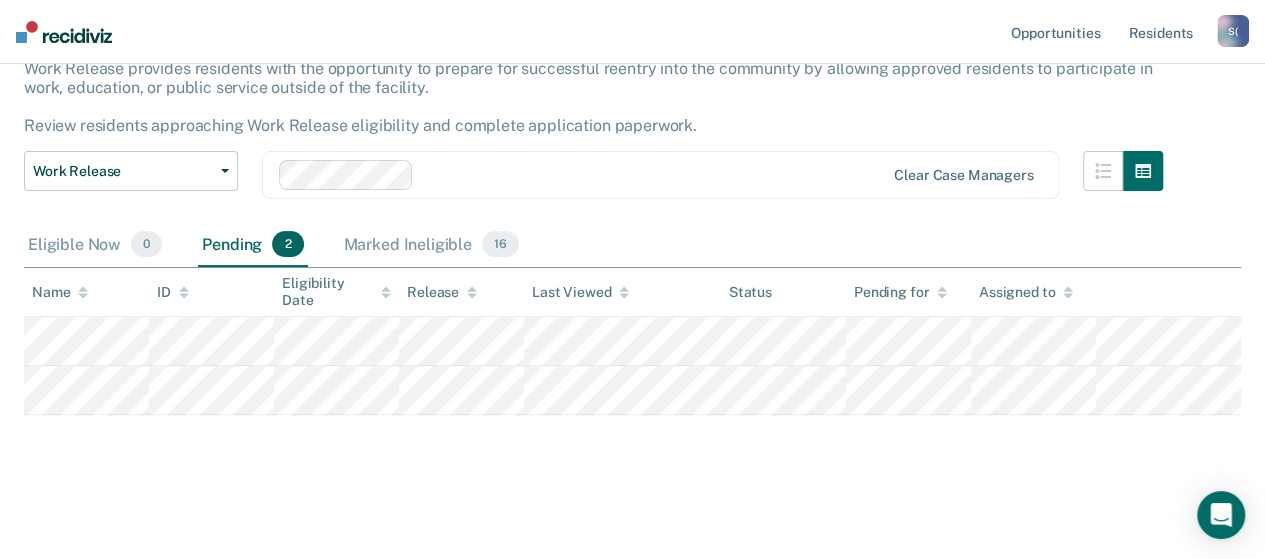scroll, scrollTop: 134, scrollLeft: 0, axis: vertical 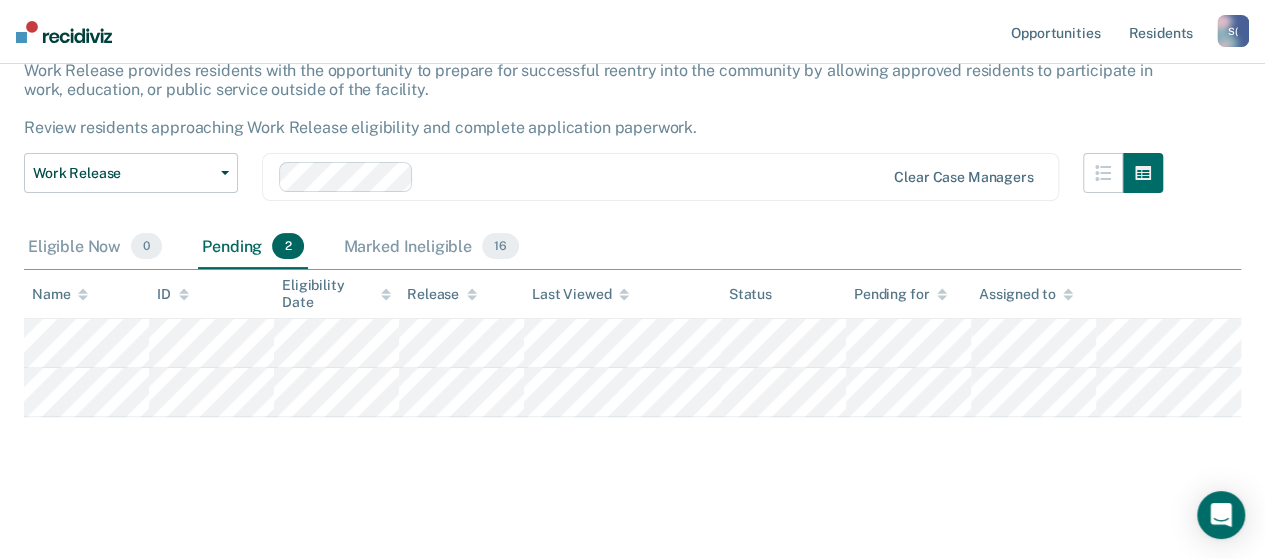 drag, startPoint x: 438, startPoint y: 253, endPoint x: 528, endPoint y: 271, distance: 91.78235 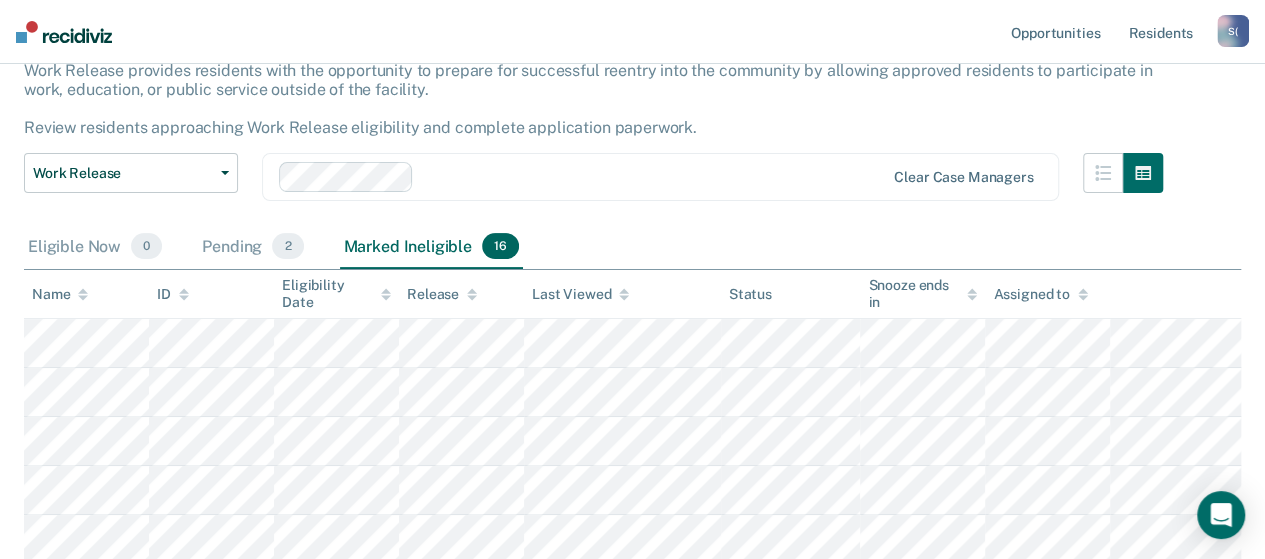 click on "Eligible Now 0 Pending 2 Marked Ineligible 16" at bounding box center (632, 247) 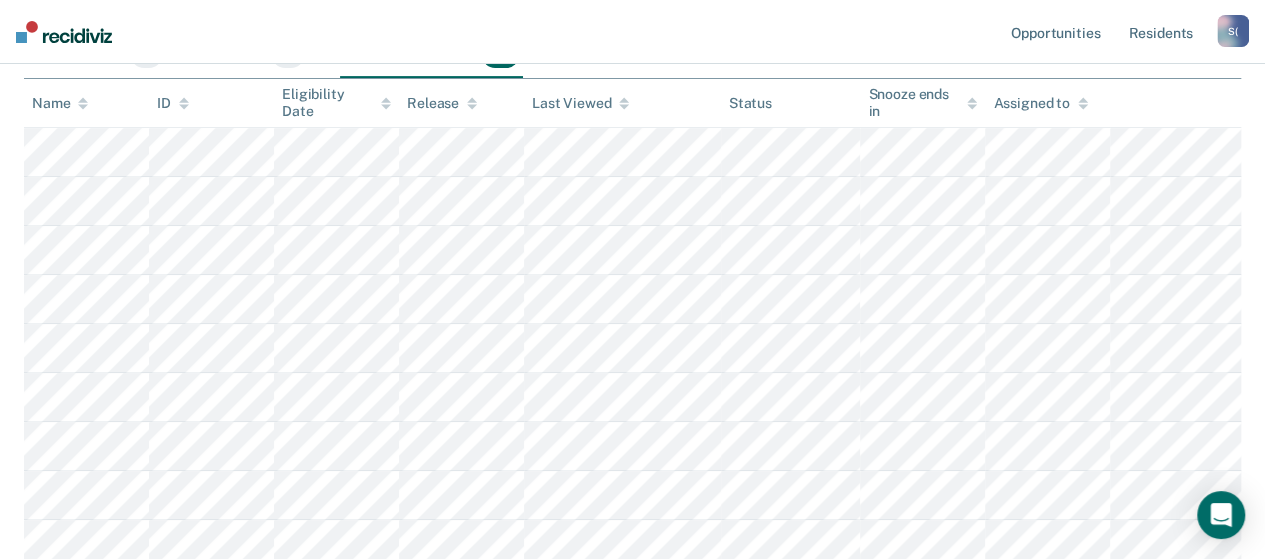 scroll, scrollTop: 334, scrollLeft: 0, axis: vertical 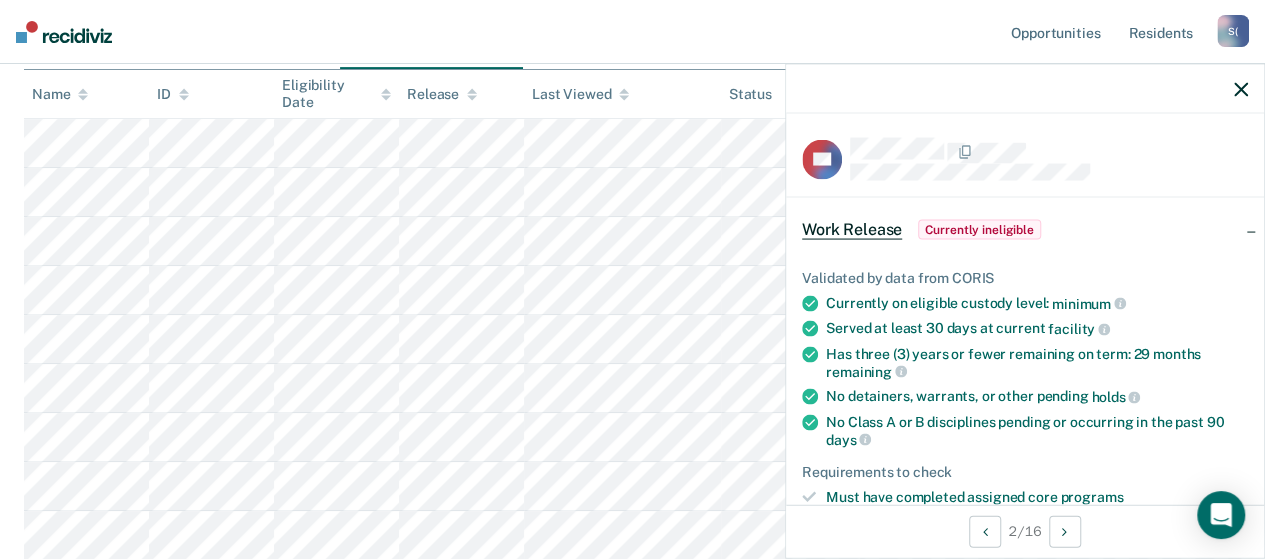 click on "Currently ineligible" at bounding box center [979, 230] 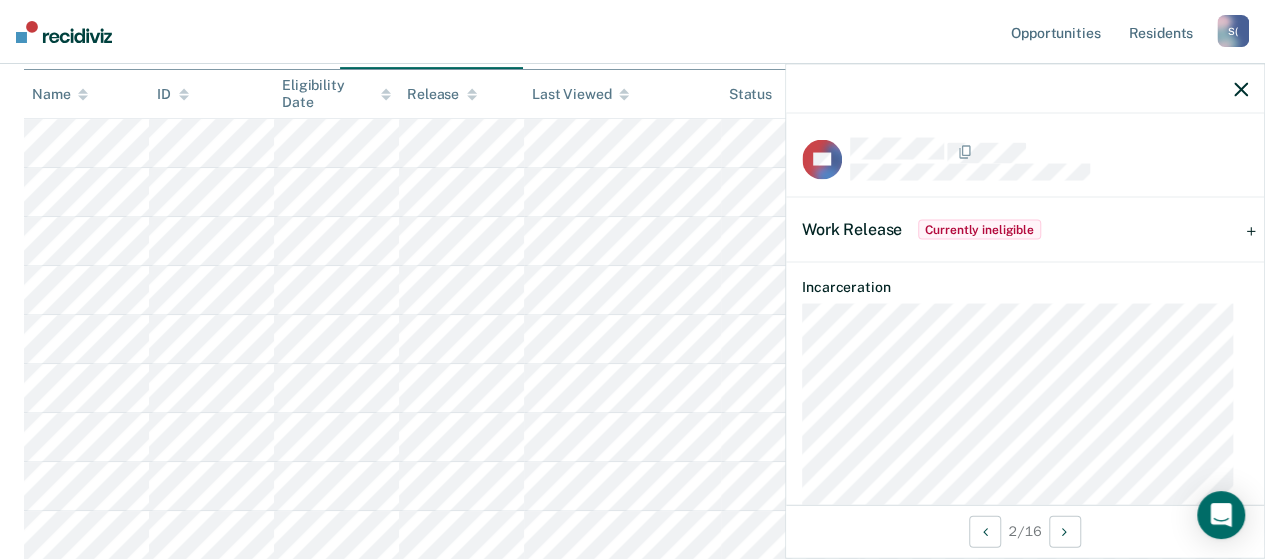 click on "Work Release Currently ineligible" at bounding box center [1025, 230] 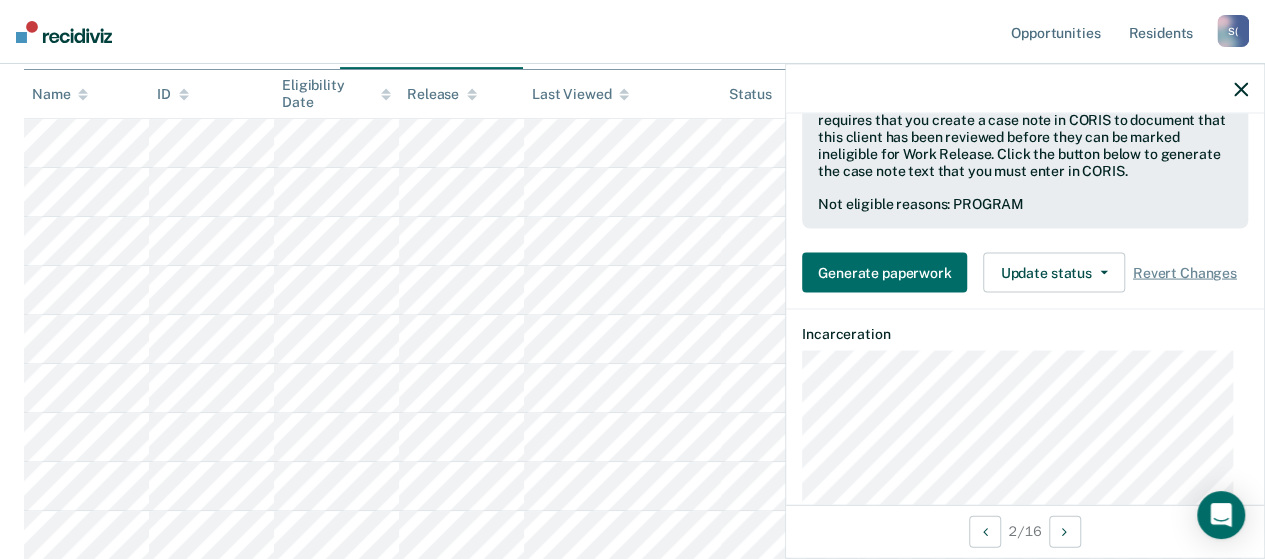 scroll, scrollTop: 500, scrollLeft: 0, axis: vertical 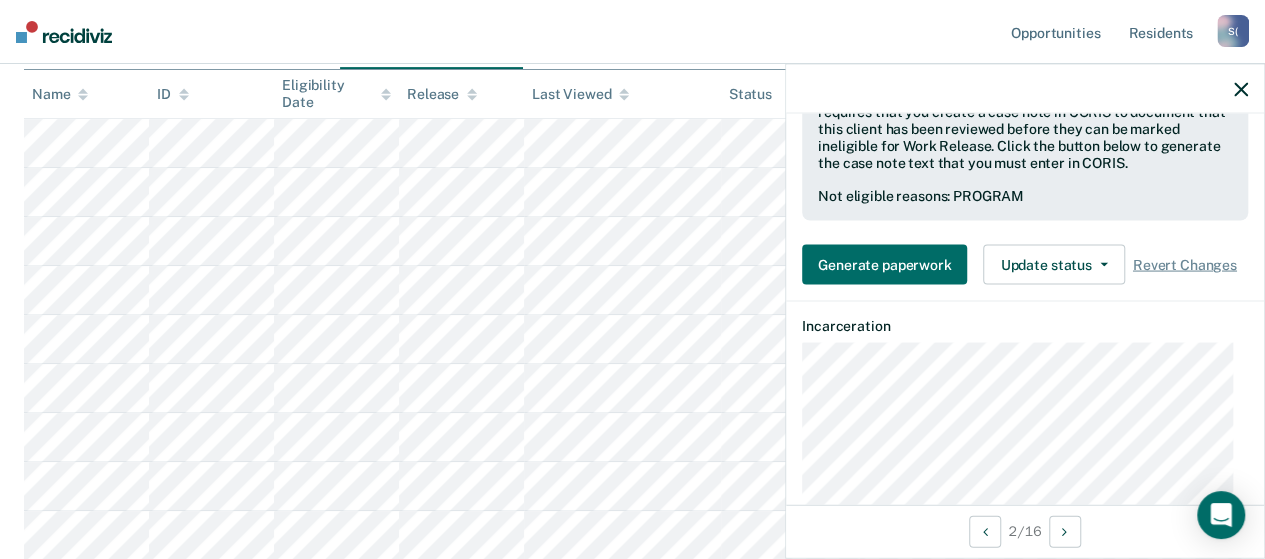 click at bounding box center (1241, 89) 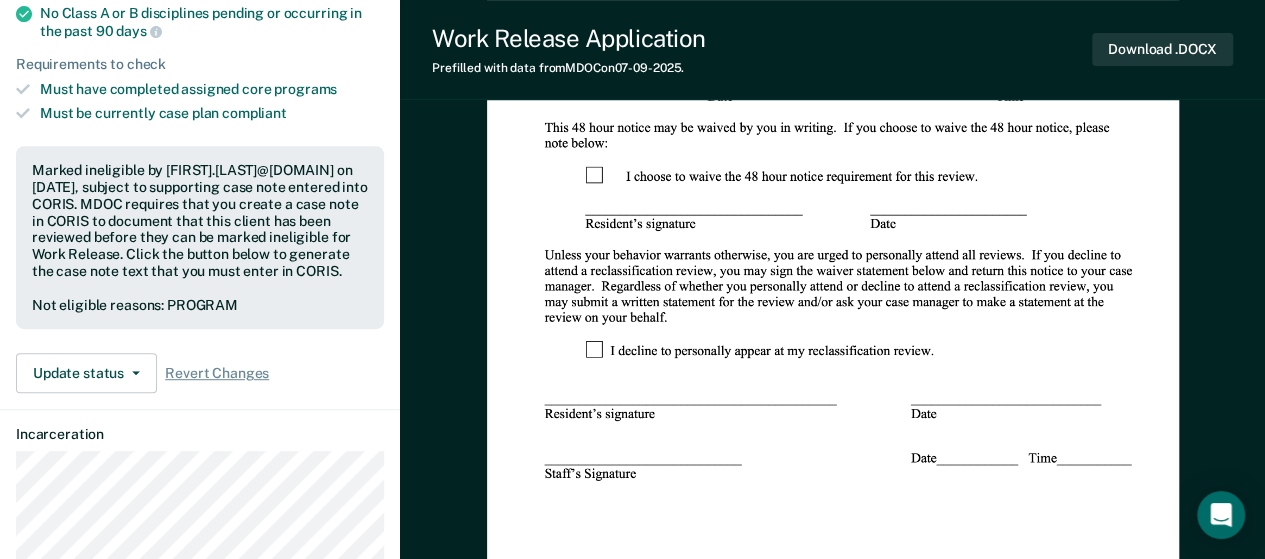 scroll, scrollTop: 300, scrollLeft: 0, axis: vertical 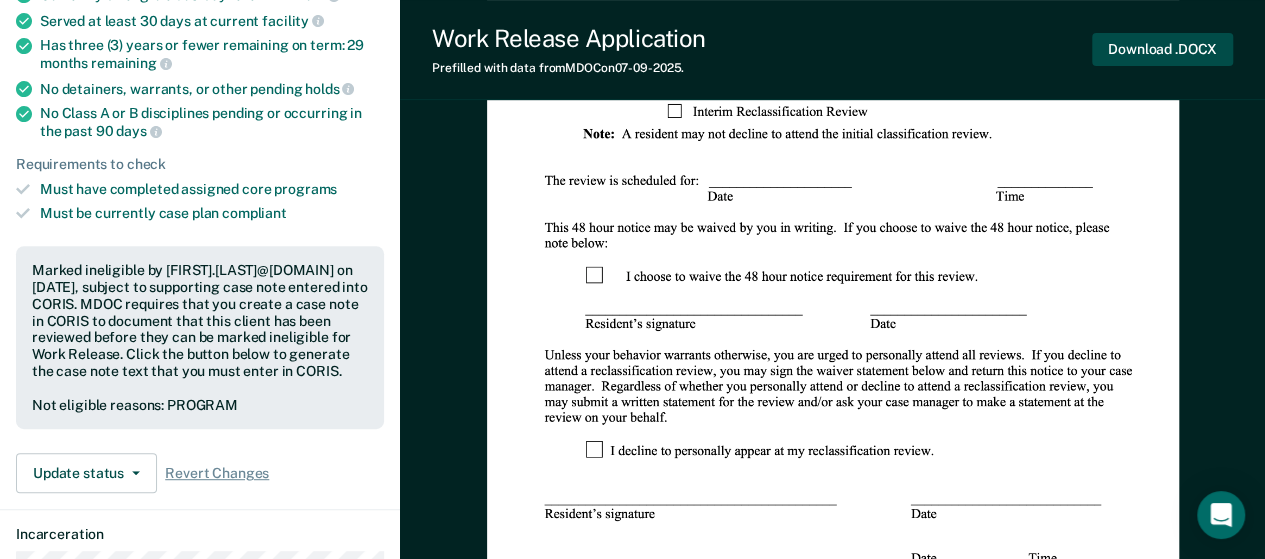 click on "Download .DOCX" at bounding box center [1162, 49] 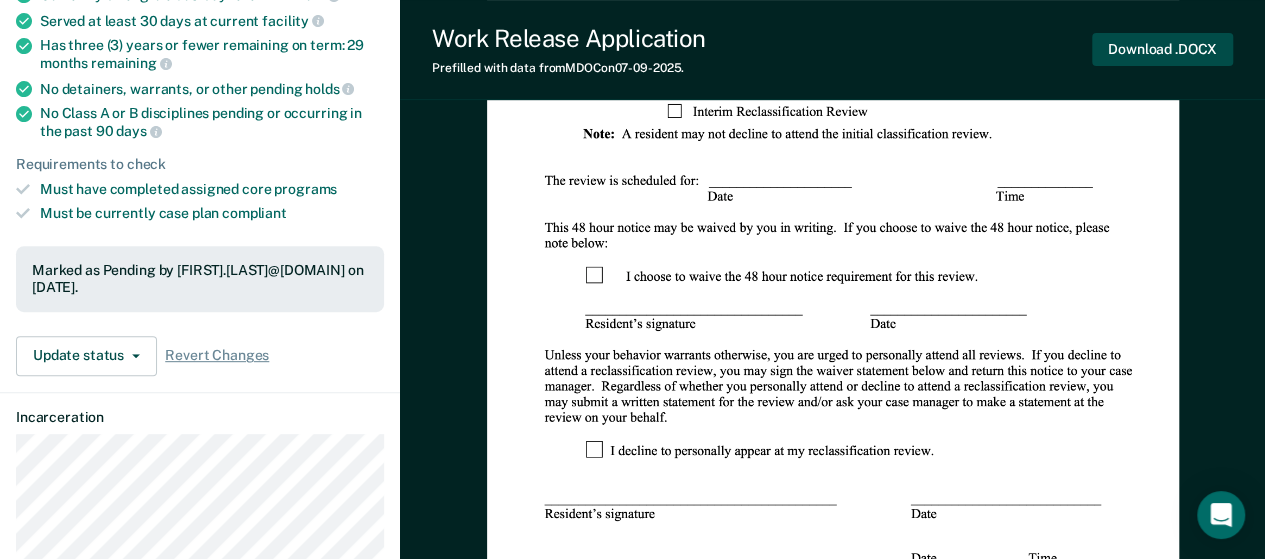 click on "Download .DOCX" at bounding box center (1162, 49) 